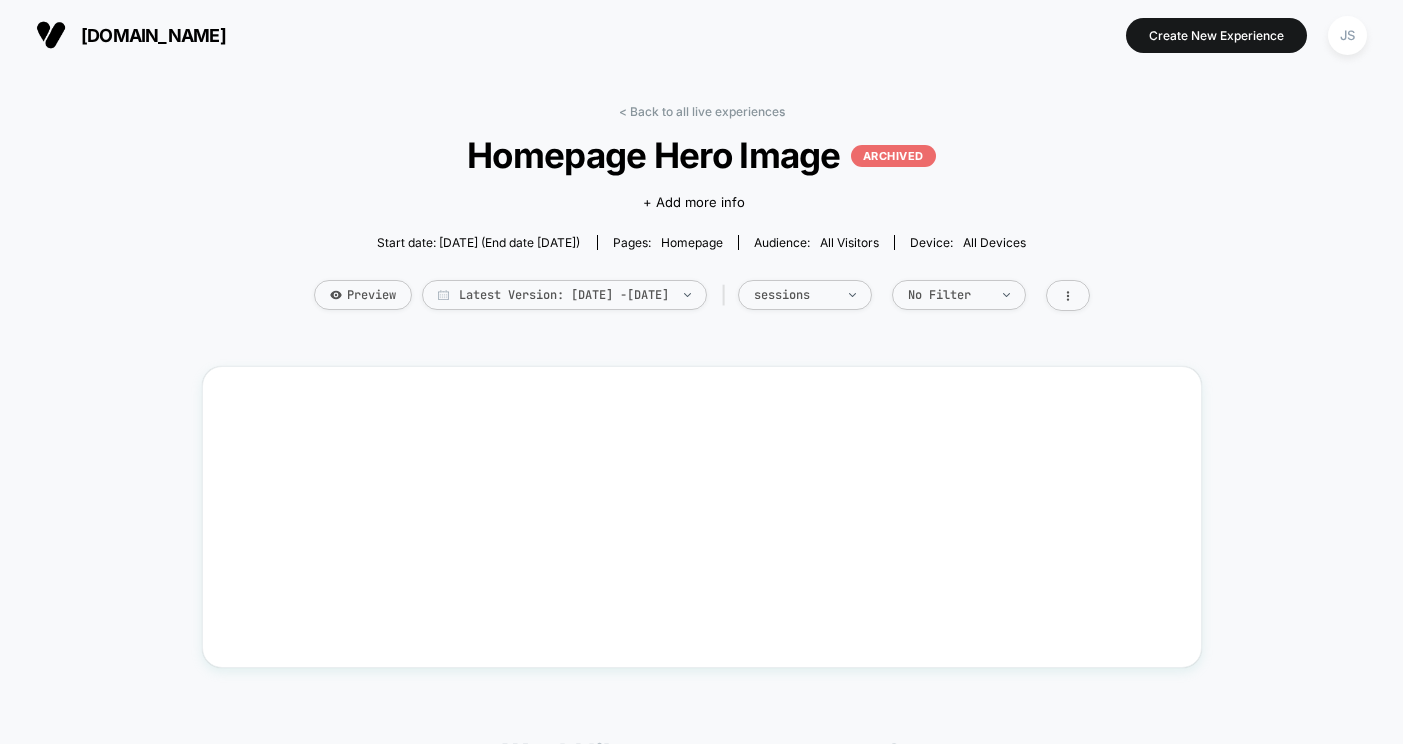 scroll, scrollTop: 0, scrollLeft: 0, axis: both 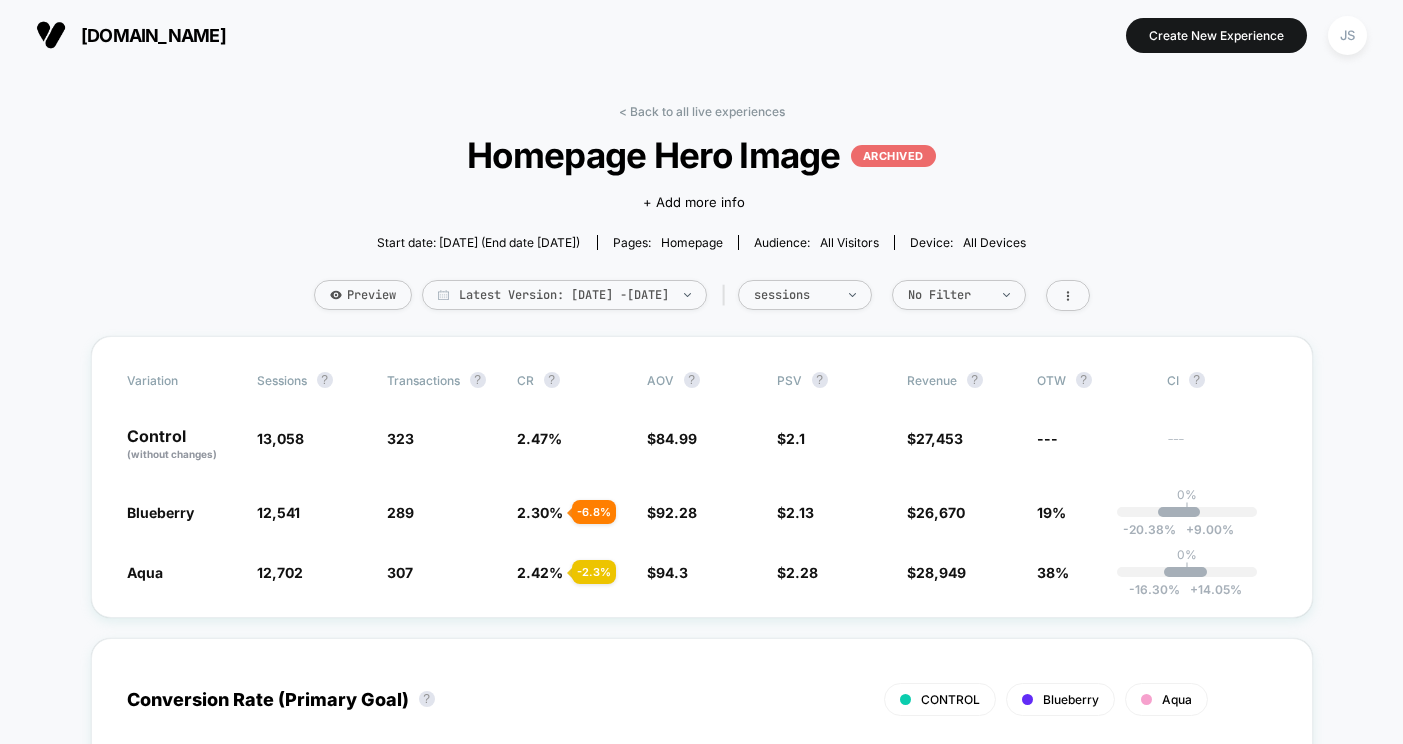 click on "< Back to all live experiences  Homepage Hero Image ARCHIVED Click to edit experience details + Add more info Start date: [DATE] (End date [DATE]) Pages: homepage Audience: All Visitors Device: all devices  Preview Latest Version:     [DATE]    -    [DATE] |   sessions   No Filter Variation Sessions ? Transactions ? CR ? AOV ? PSV ? Revenue ? OTW ? CI ? Control (without changes) 13,058 323 2.47 % $ 84.99 $ 2.1 $ 27,453 --- --- Blueberry 12,541 - 4 % 289 - 6.8 % 2.30 % - 6.8 % $ 92.28 + 8.6 % $ 2.13 + 1.2 % $ 26,670 + 1.2 % 19% 0% | -20.38 % + 9.00 % Aqua 12,702 - 2.7 % 307 - 2.3 % 2.42 % - 2.3 % $ 94.3 + 10.9 % $ 2.28 + 8.4 % $ 28,949 + 8.4 % 38% 0% | -16.30 % + 14.05 % Conversion Rate (Primary Goal) ? CONTROL Blueberry Aqua Hide [DATE] [DATE] [DATE] [DATE] [DATE] [DATE] [DATE] [DATE] [DATE] [DATE] [DATE] [DATE] [DATE] 0 % 15 % 30 % 45 % 60 % [DATE] Returns   - Blueberry Returns   - Blueberry ? Total:   3   1 items Ceramic Baking Dish ?" at bounding box center (702, 1686) 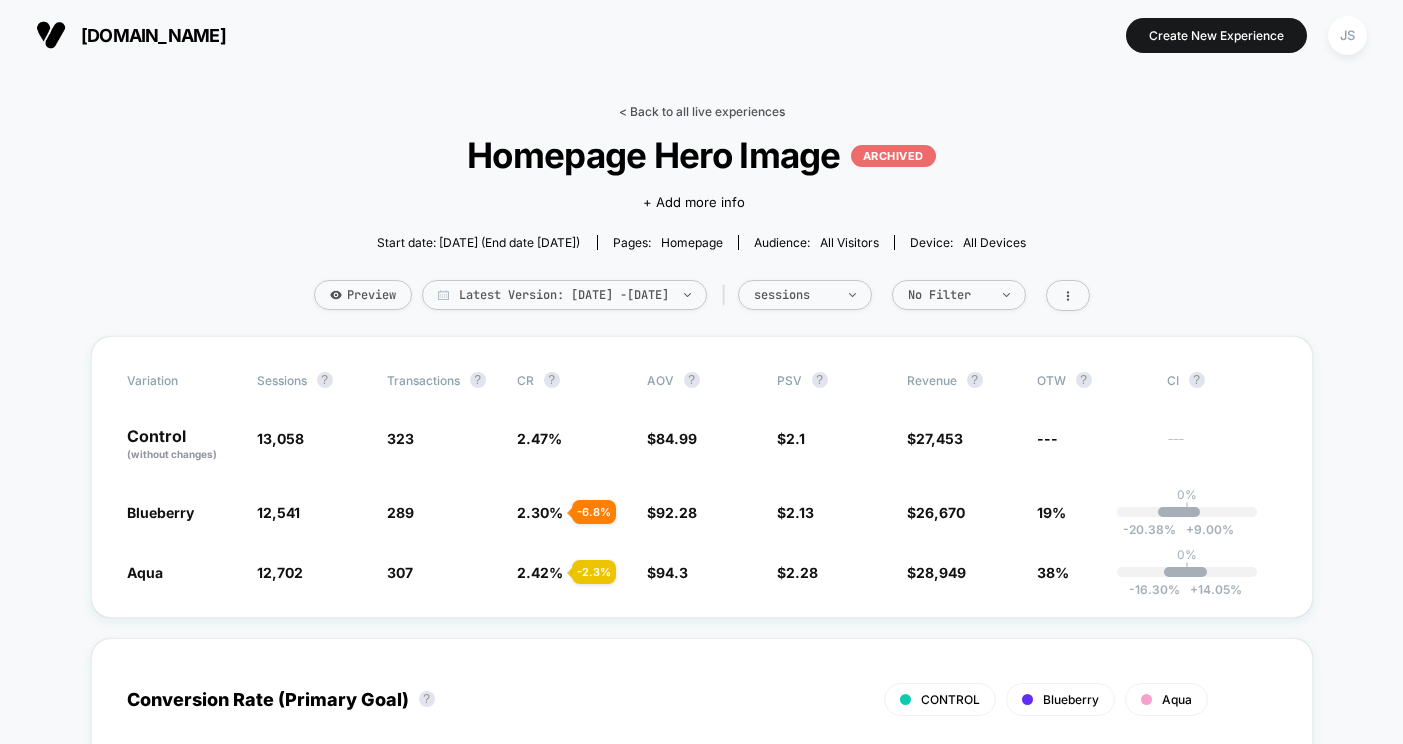 click on "< Back to all live experiences" at bounding box center [702, 111] 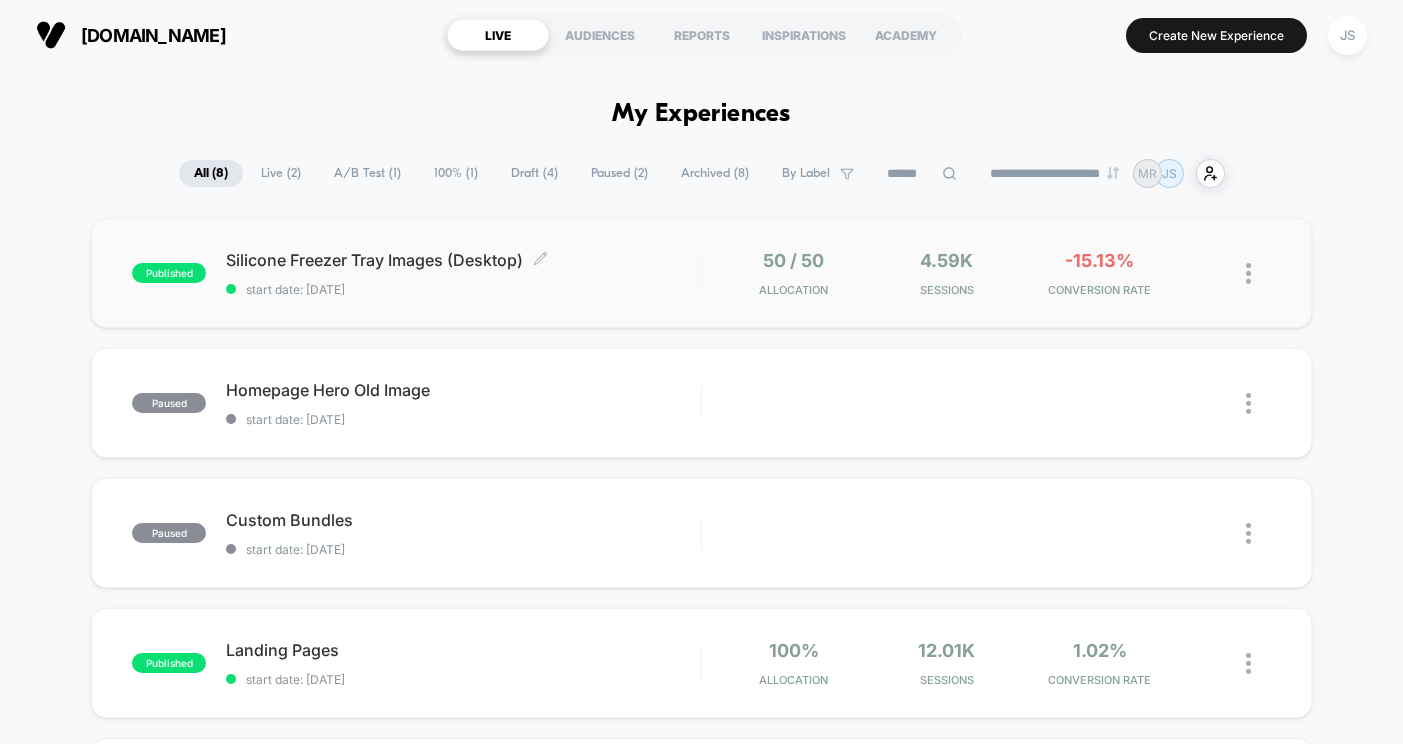 click on "Silicone Freezer Tray Images (Desktop) Click to edit experience details" at bounding box center [463, 260] 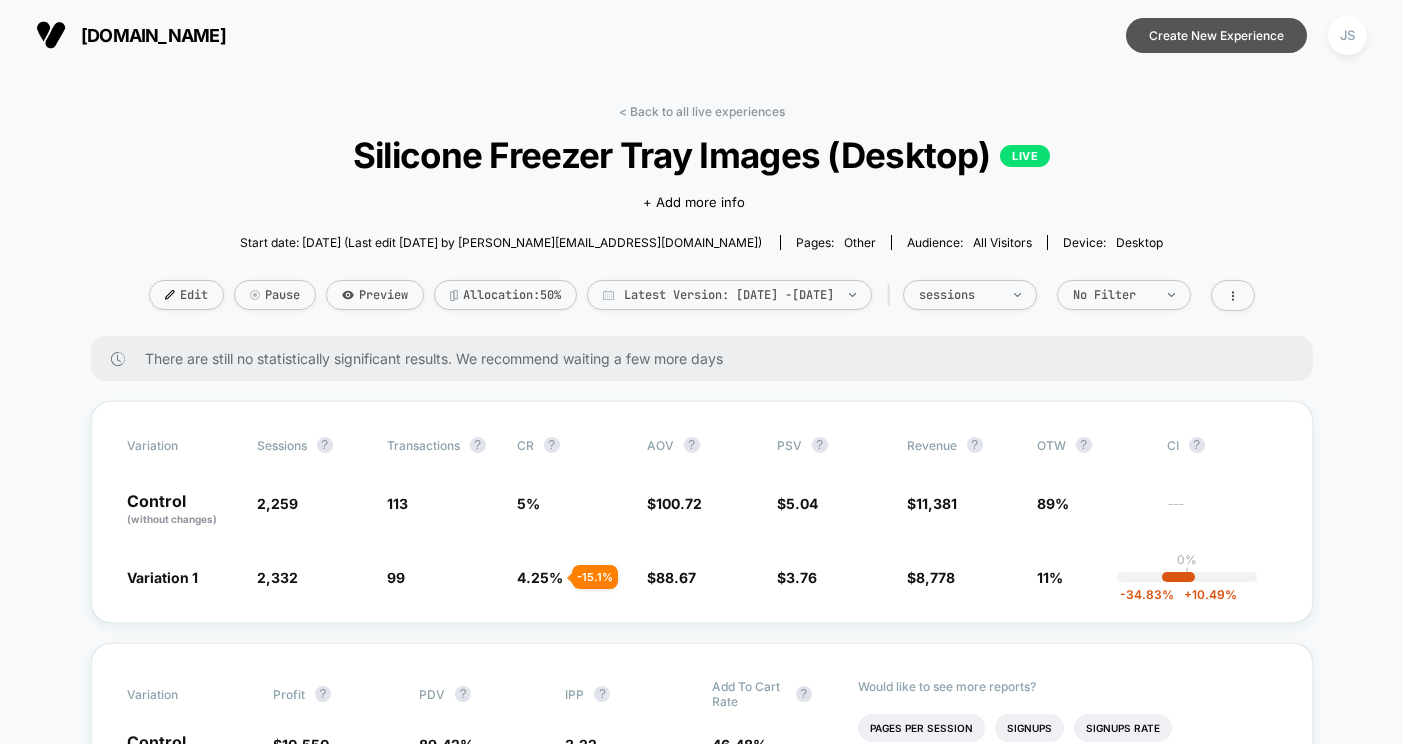 click on "Create New Experience" at bounding box center (1216, 35) 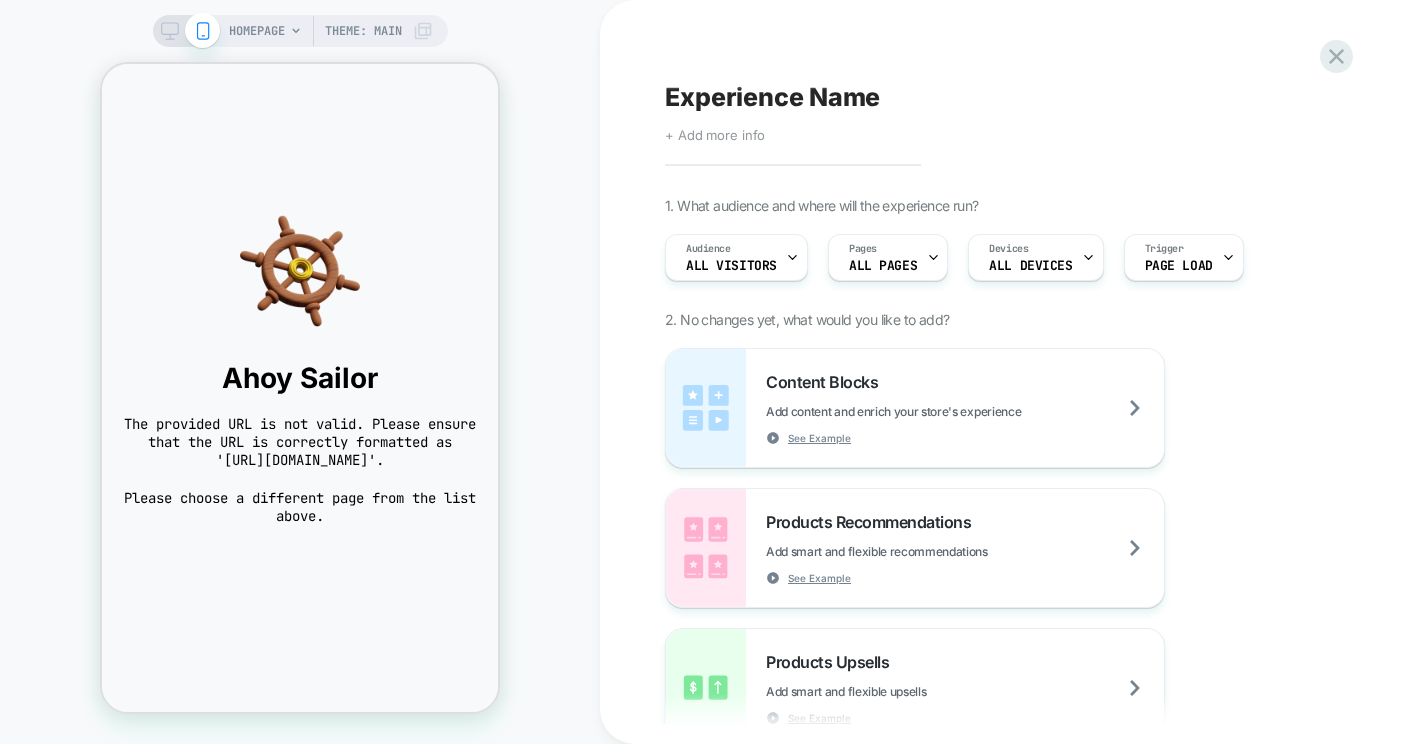 scroll, scrollTop: 0, scrollLeft: 0, axis: both 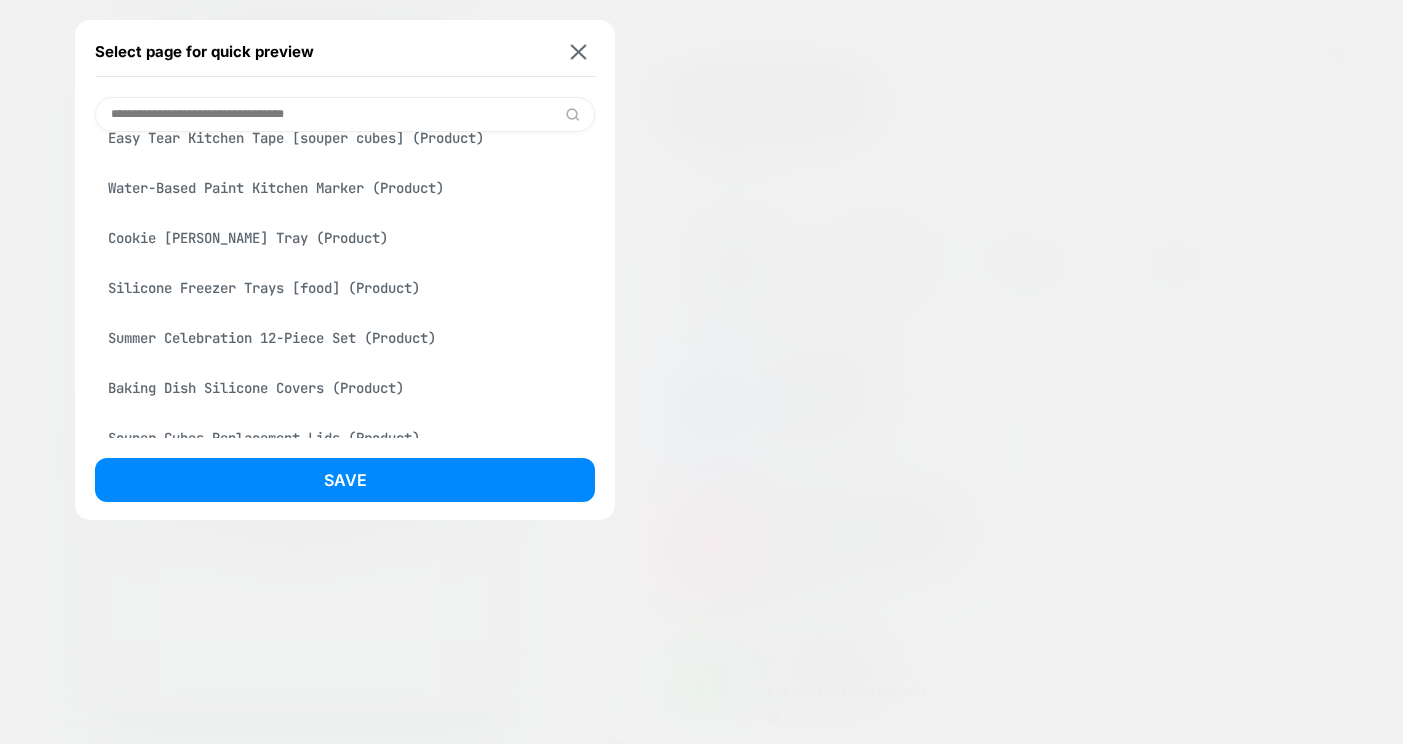 click on "Cookie [PERSON_NAME] Tray (Product)" at bounding box center (345, 238) 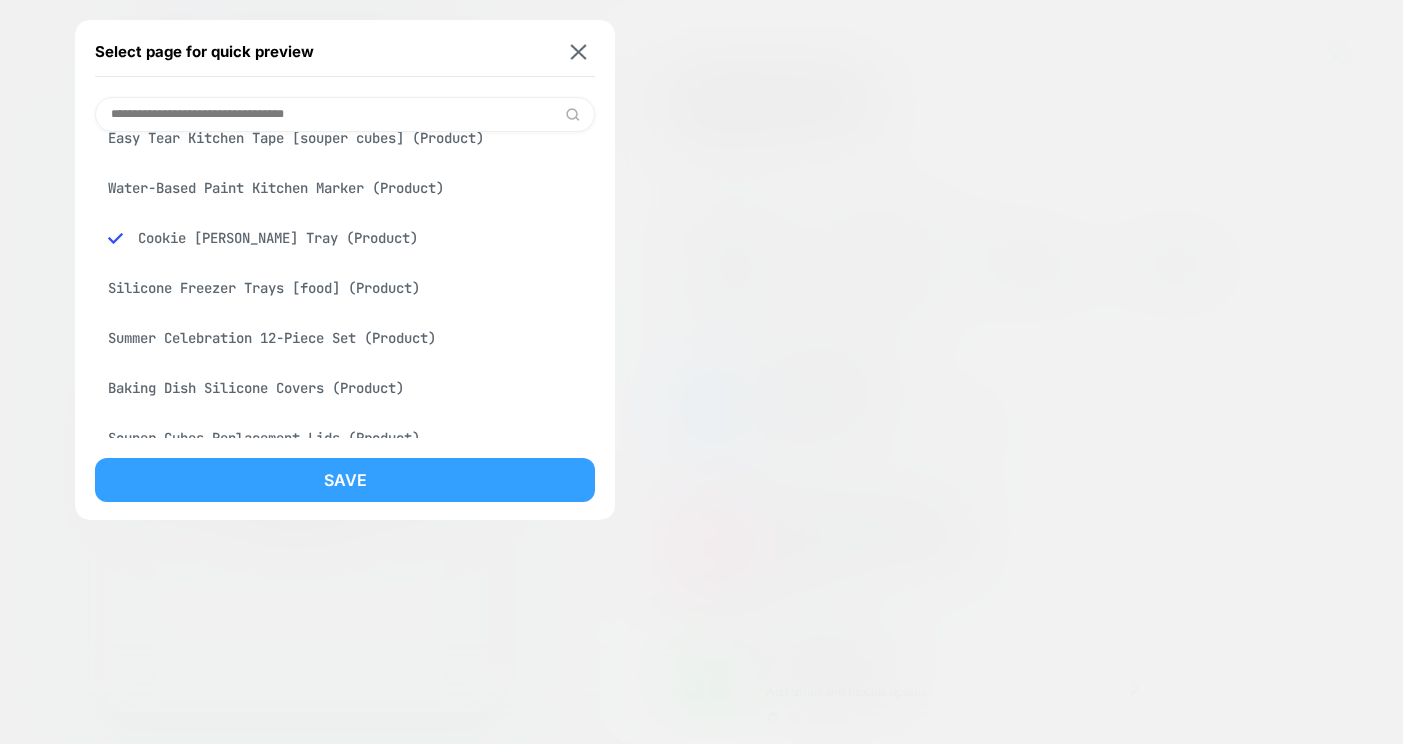 click on "Save" at bounding box center (345, 480) 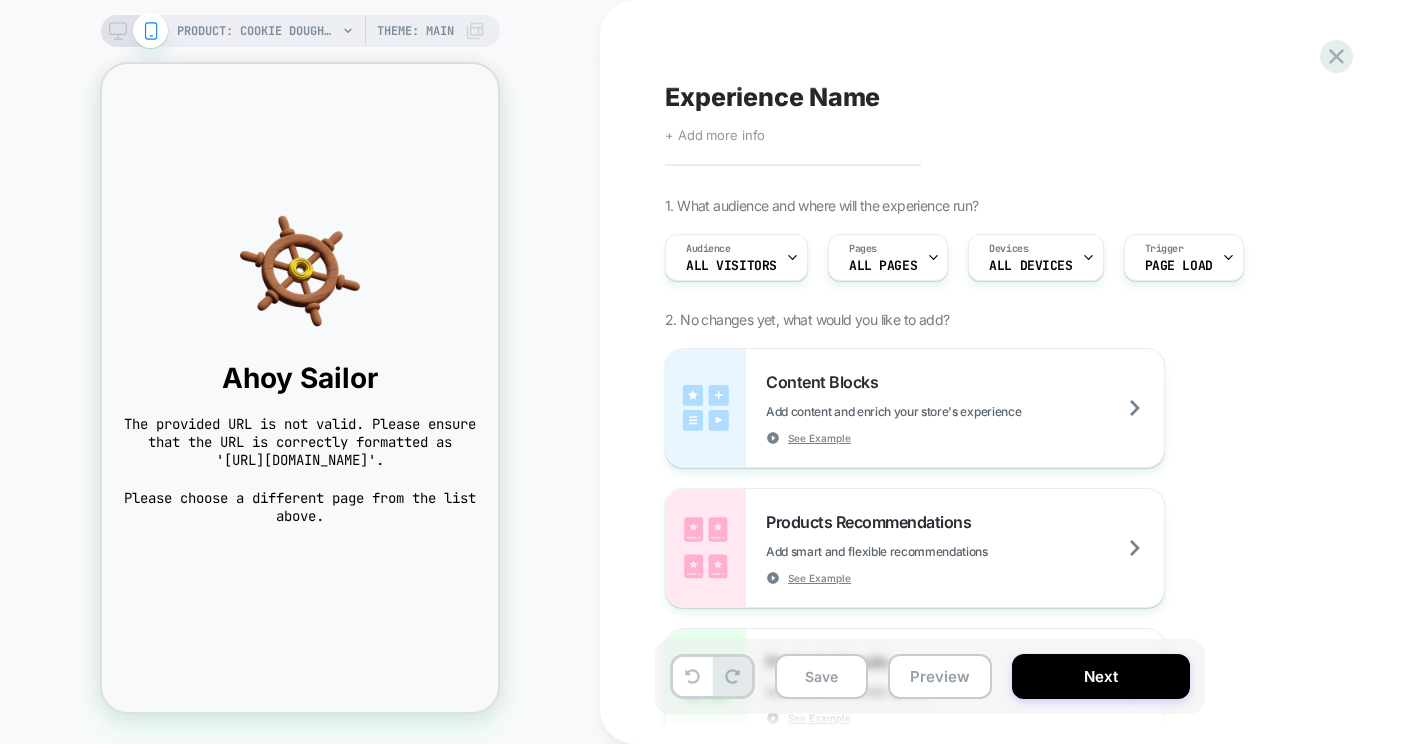 scroll, scrollTop: 0, scrollLeft: 0, axis: both 